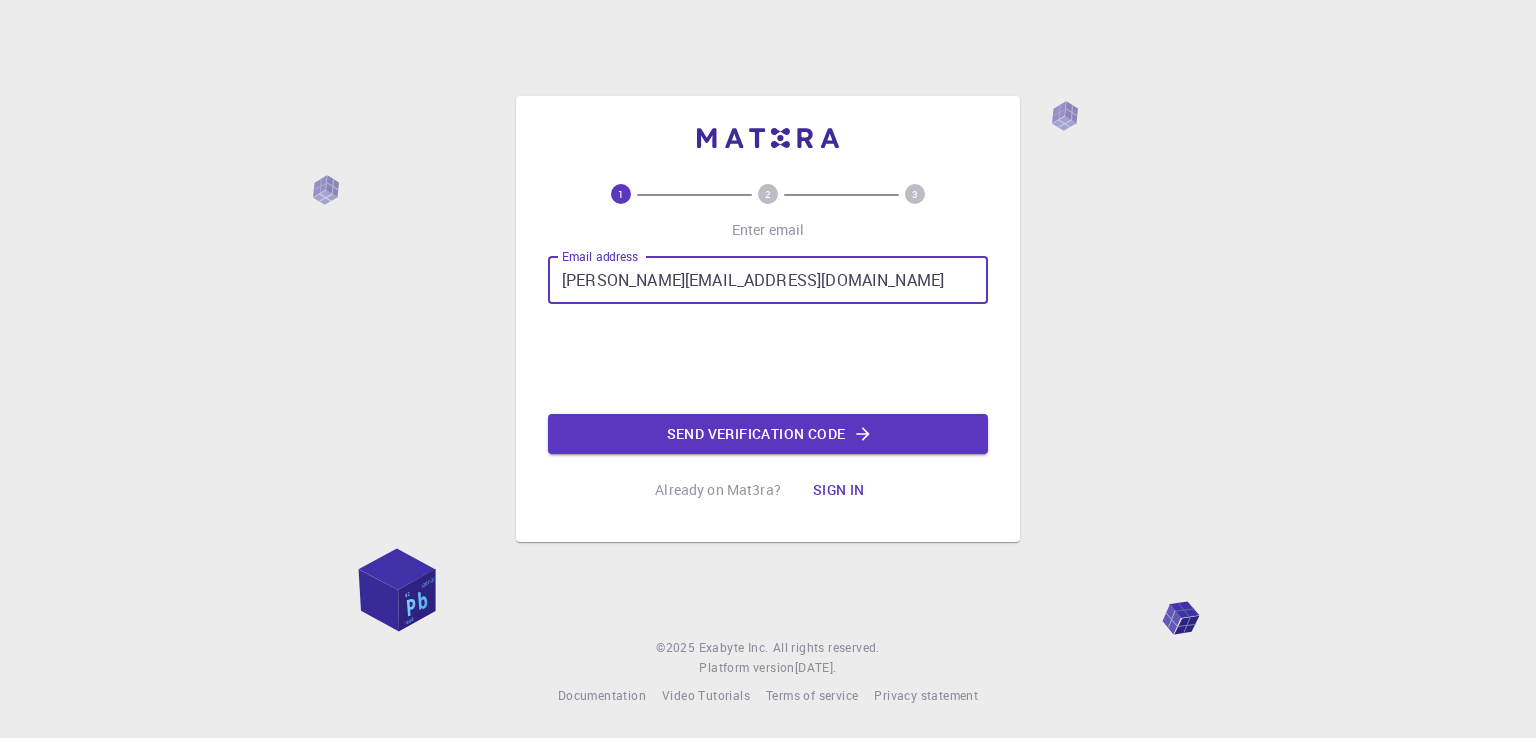 scroll, scrollTop: 0, scrollLeft: 0, axis: both 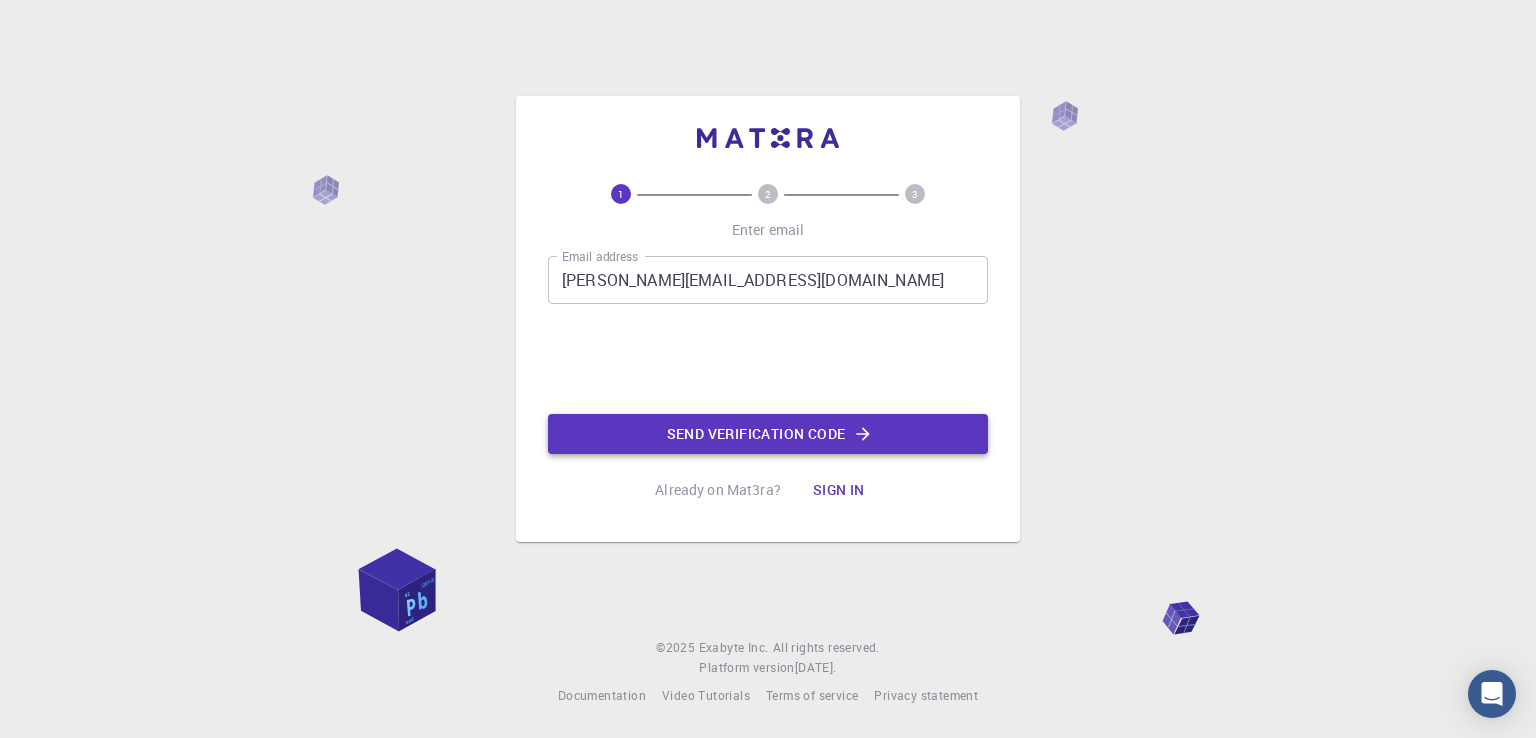 click on "Send verification code" 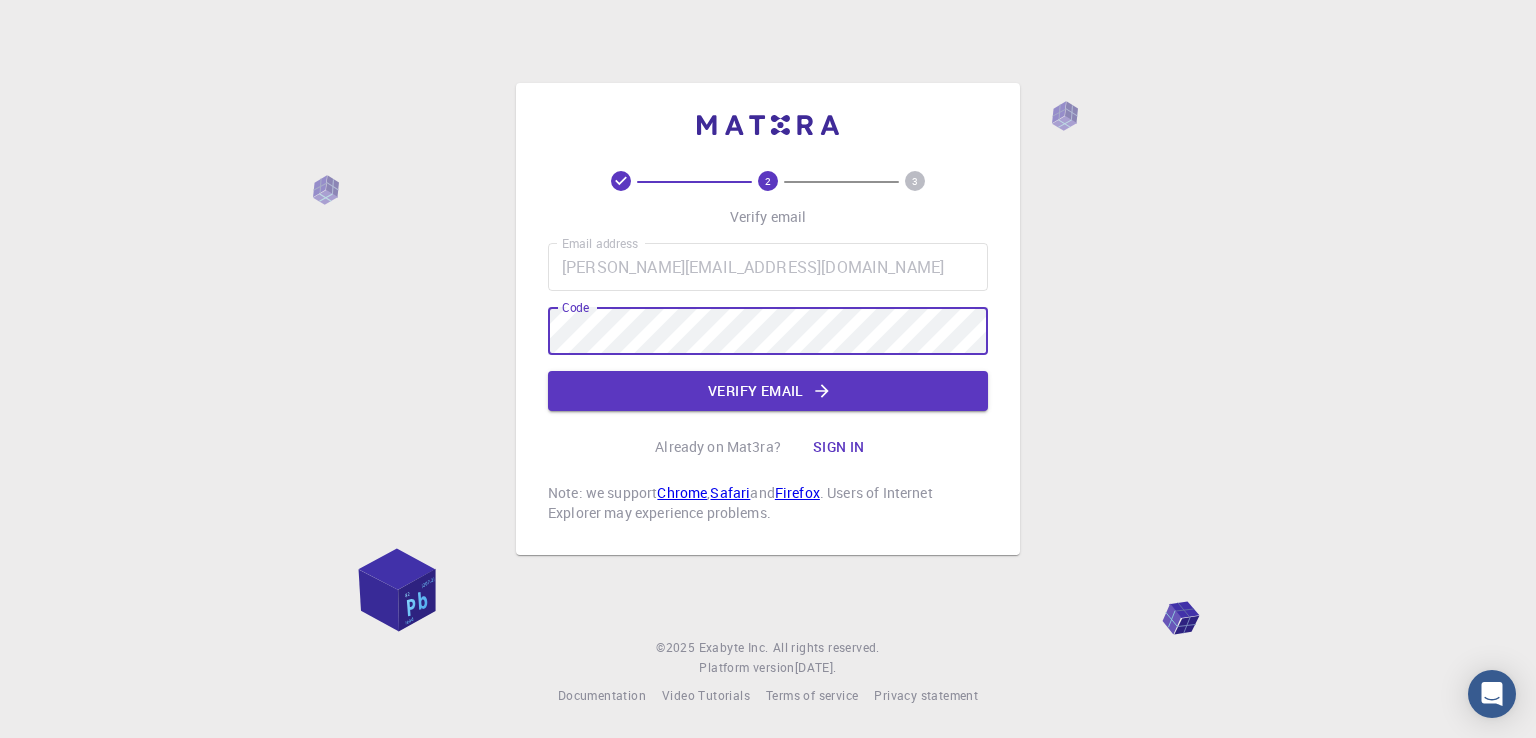 click on "Verify email" 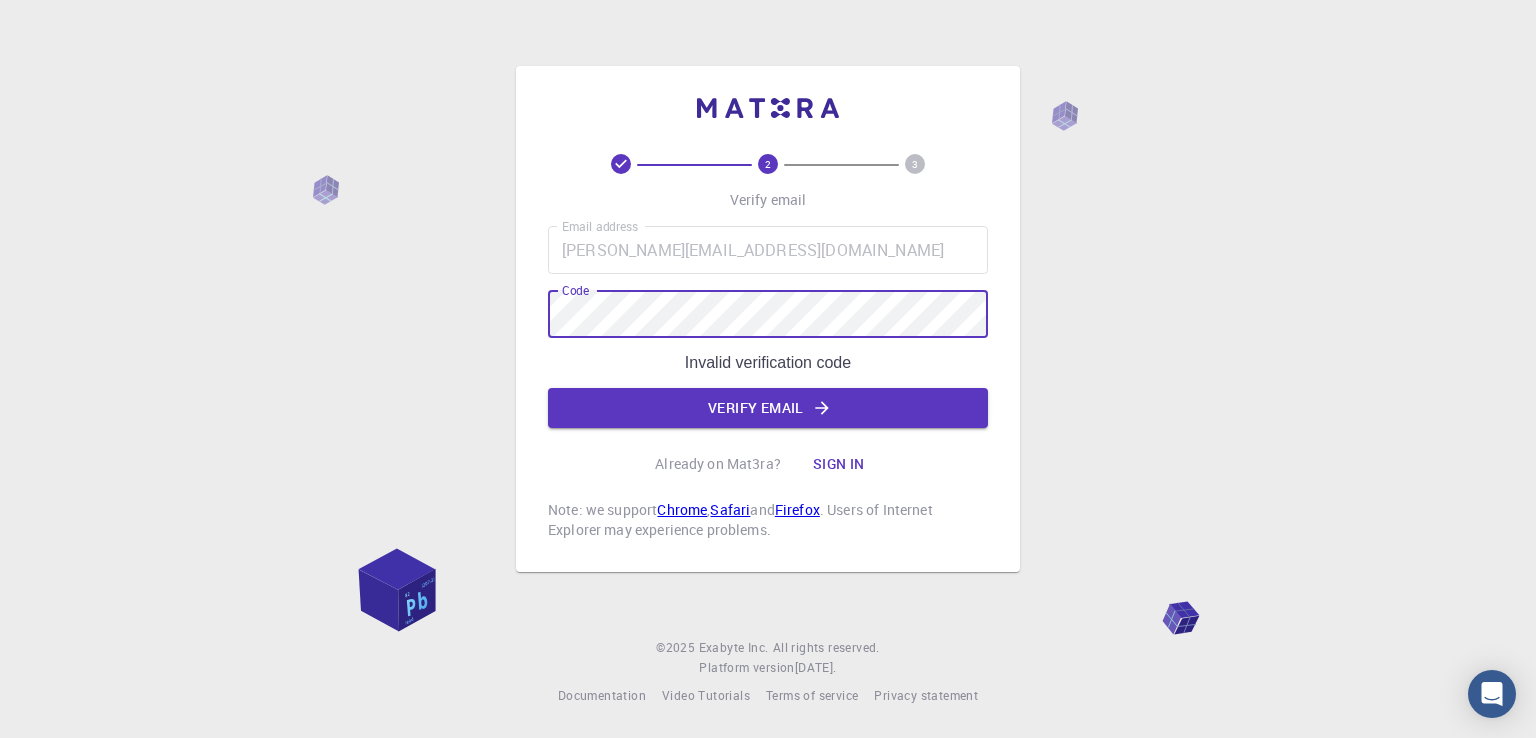 click on "2 3 Verify email Email address [EMAIL_ADDRESS][DOMAIN_NAME] Email address Code Code Invalid verification code Verify email Already on Mat3ra? Sign in Note: we support  Chrome ,  Safari  and  Firefox . Users of Internet Explorer may experience problems. ©  2025   Exabyte Inc.   All rights reserved. Platform version  [DATE] . Documentation Video Tutorials Terms of service Privacy statement" at bounding box center [768, 369] 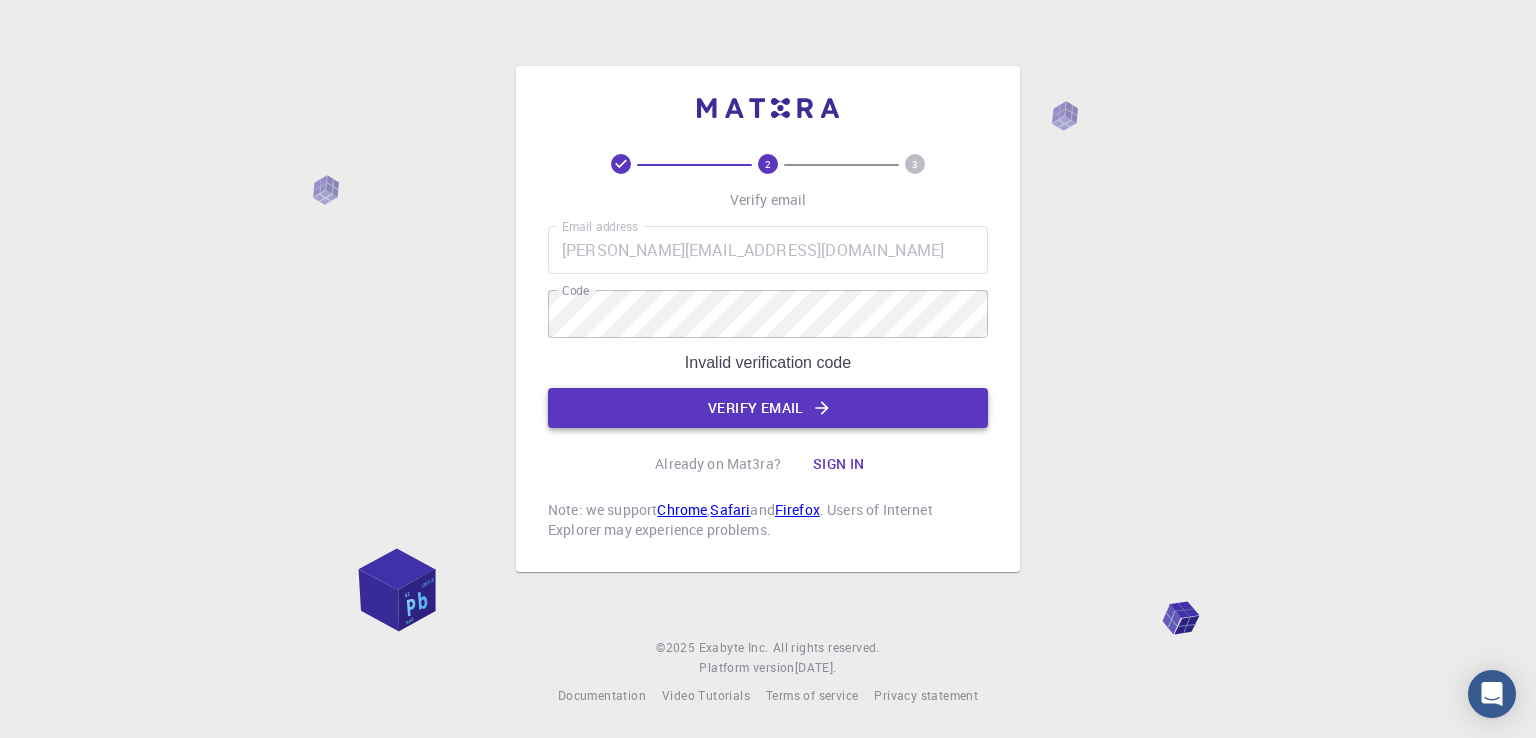 click on "Verify email" at bounding box center [768, 408] 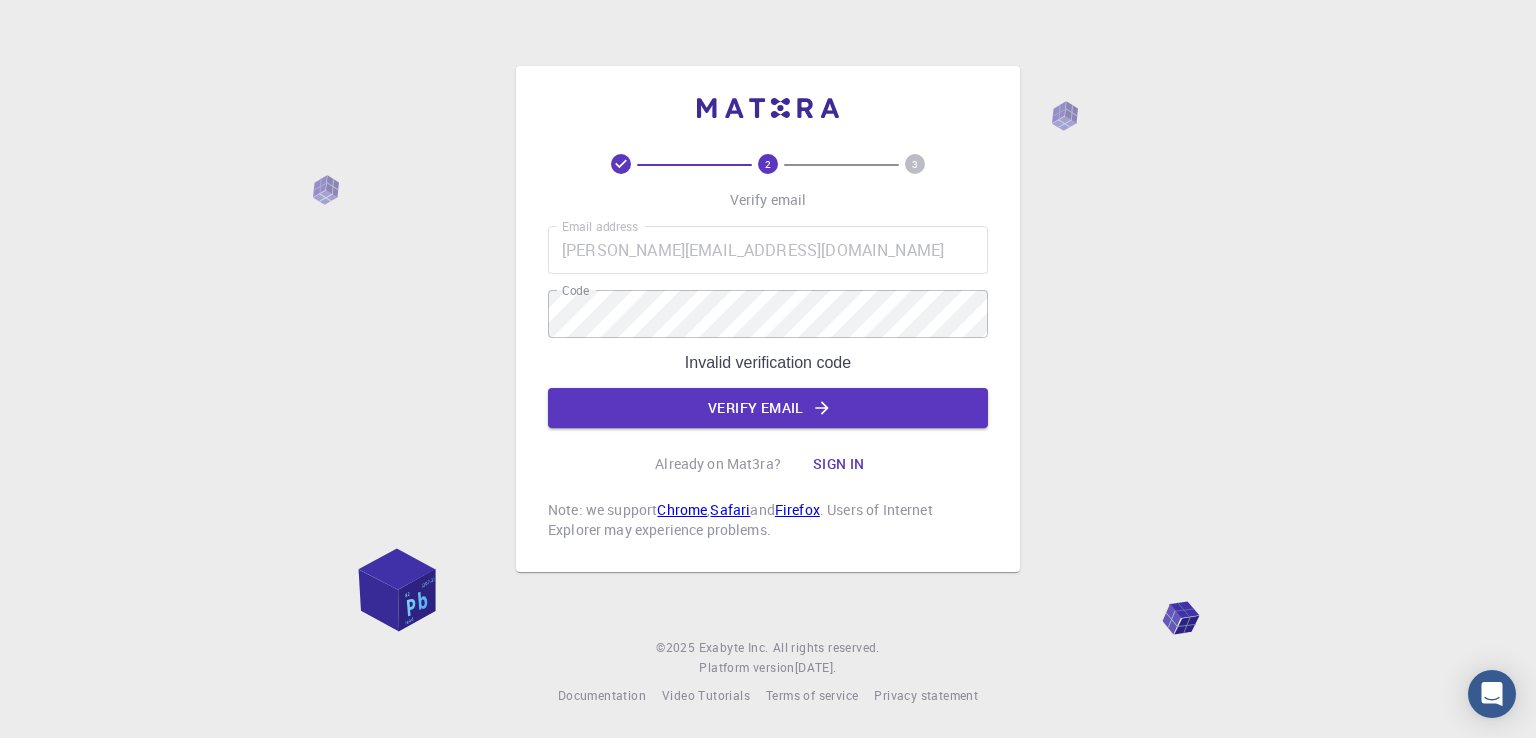 click on "Invalid verification code" at bounding box center (768, 363) 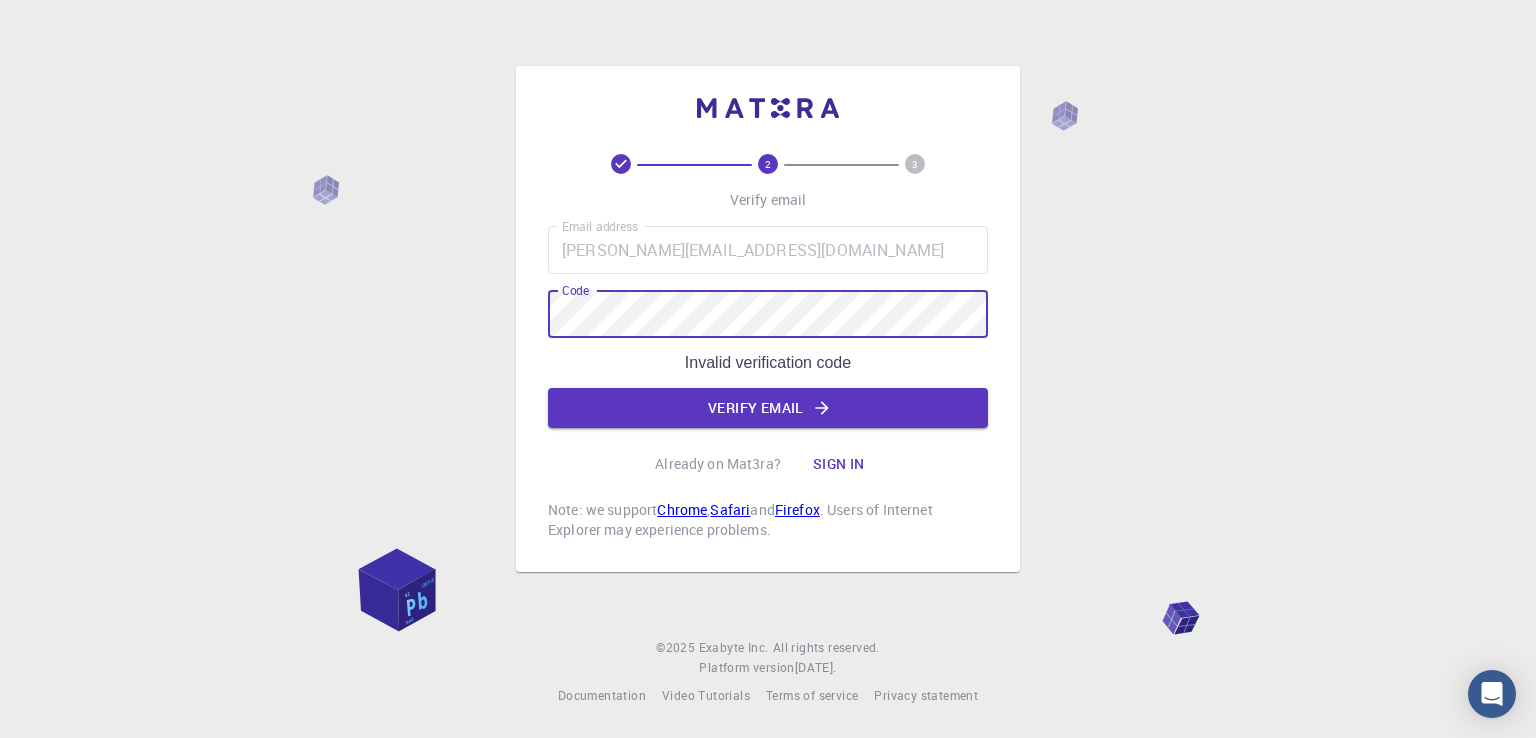 click on "2 3 Verify email Email address [EMAIL_ADDRESS][DOMAIN_NAME] Email address Code Code Invalid verification code Verify email Already on Mat3ra? Sign in Note: we support  Chrome ,  Safari  and  Firefox . Users of Internet Explorer may experience problems. ©  2025   Exabyte Inc.   All rights reserved. Platform version  [DATE] . Documentation Video Tutorials Terms of service Privacy statement" at bounding box center [768, 369] 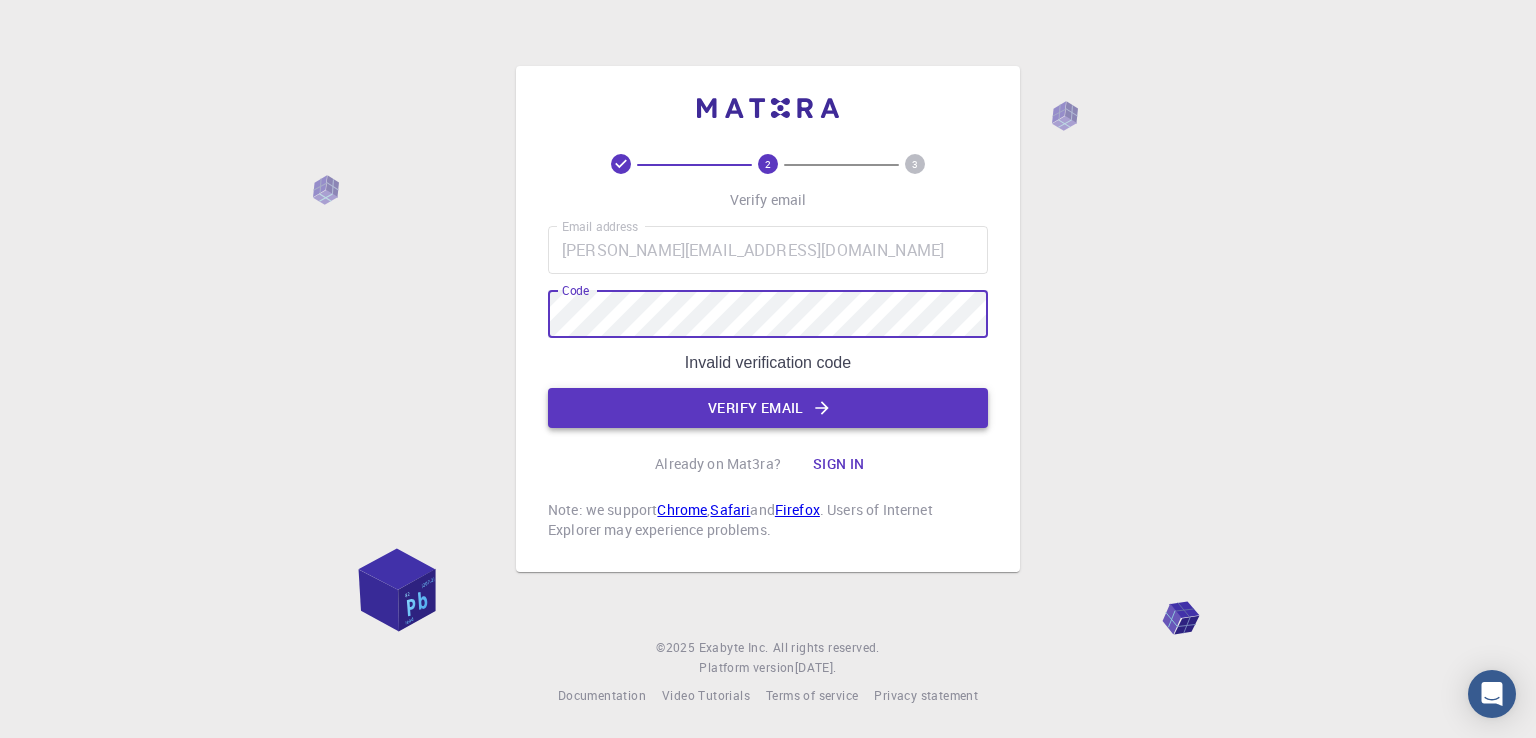 click on "Verify email" at bounding box center (768, 408) 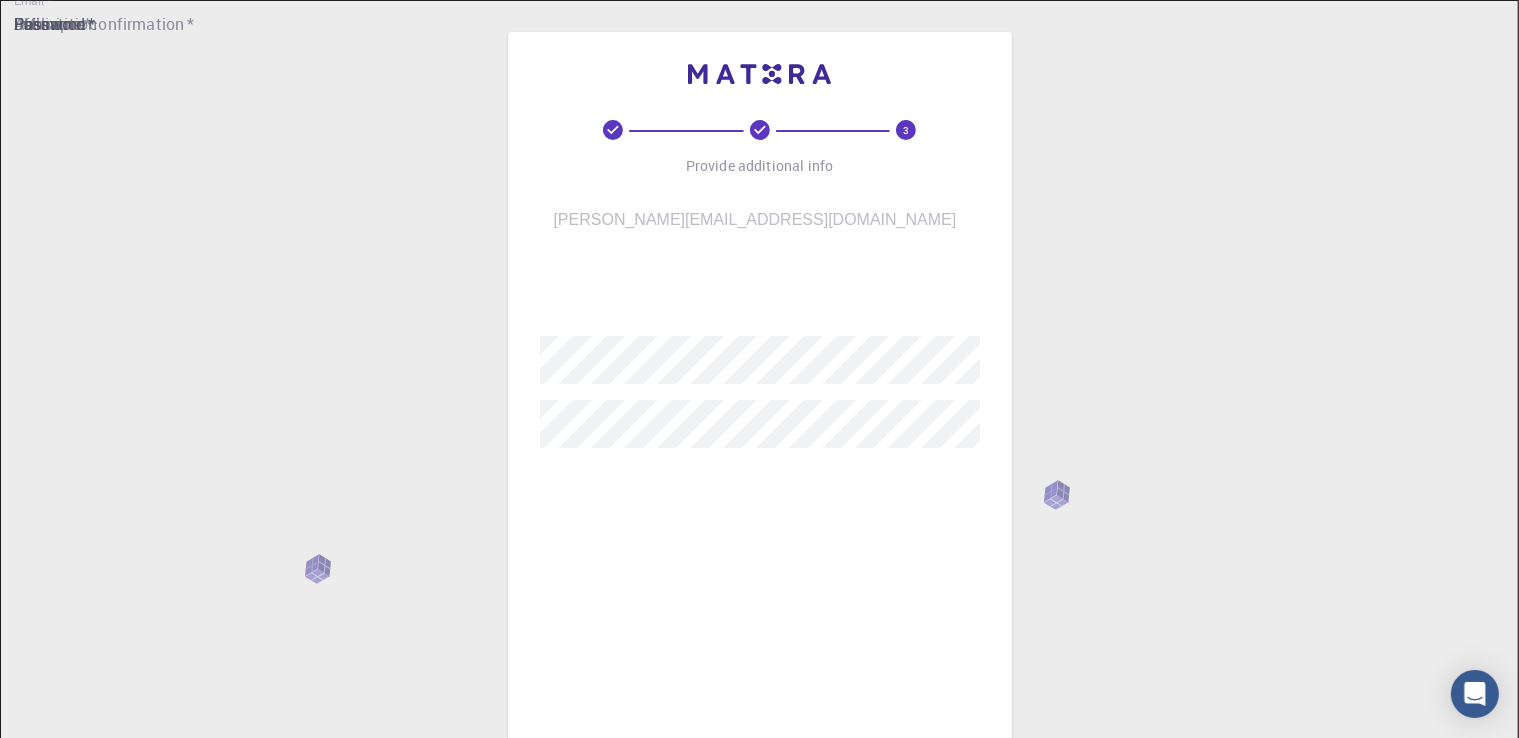 click on "username   *" at bounding box center (774, 292) 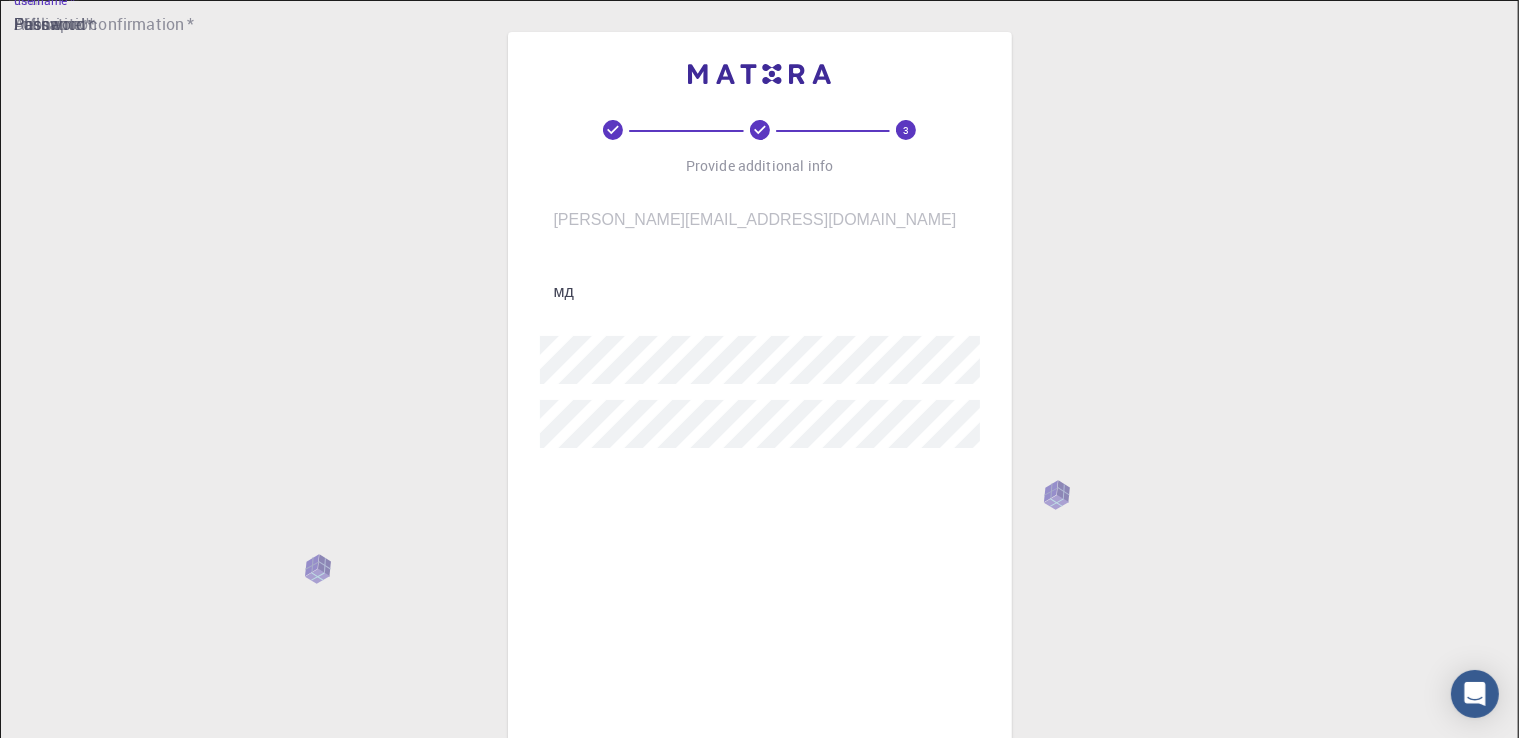 type on "м" 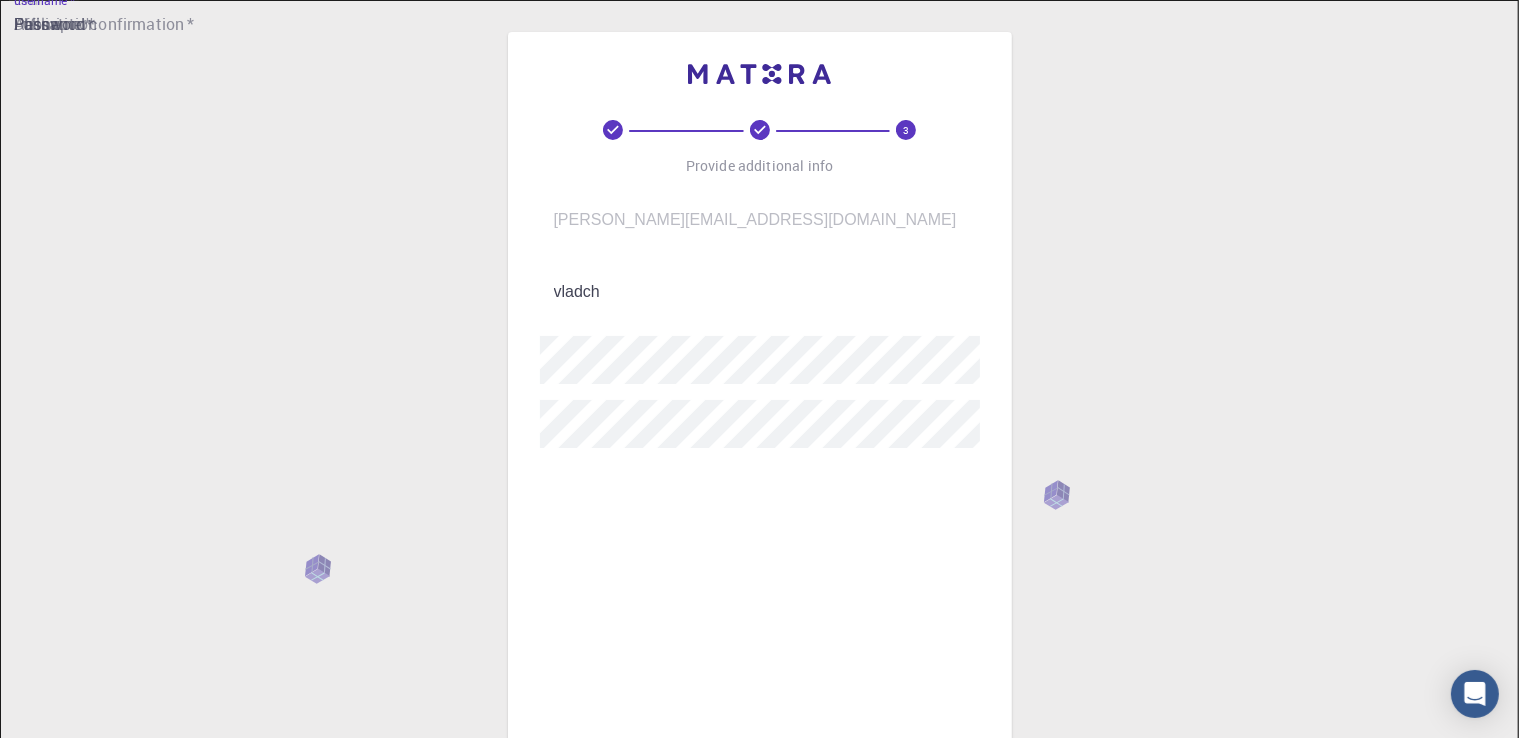click on "vladch" at bounding box center [774, 292] 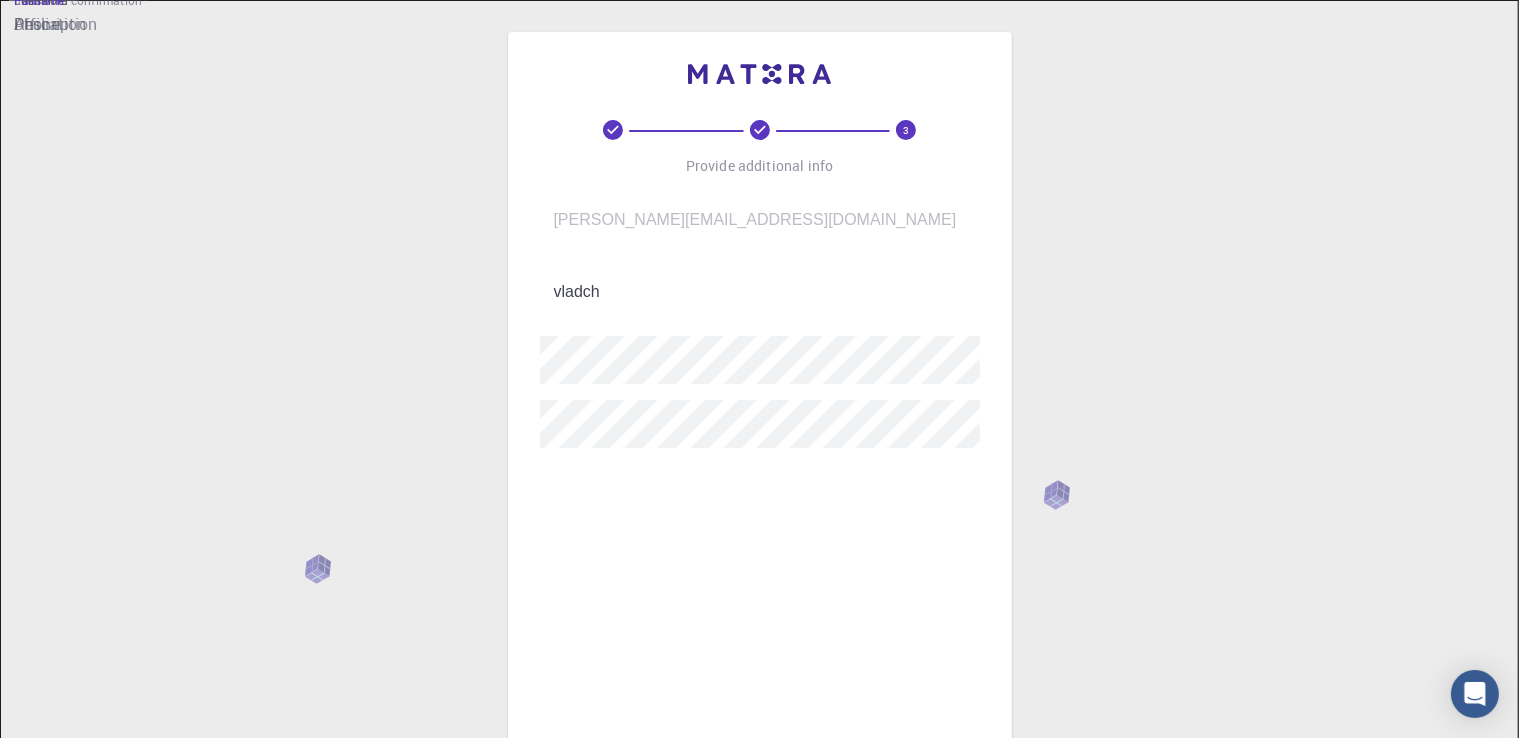type on "[PERSON_NAME]" 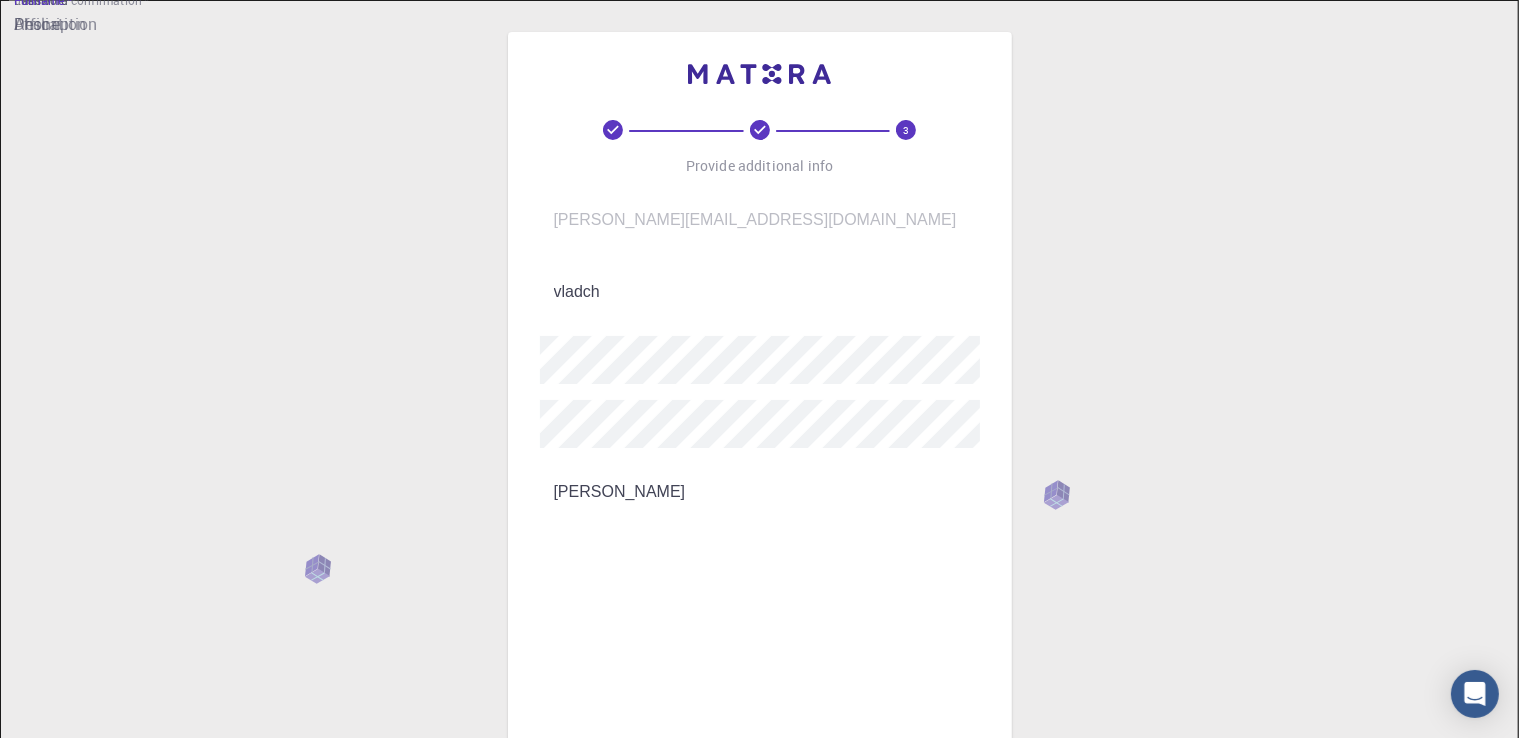 type on "[PHONE_NUMBER]" 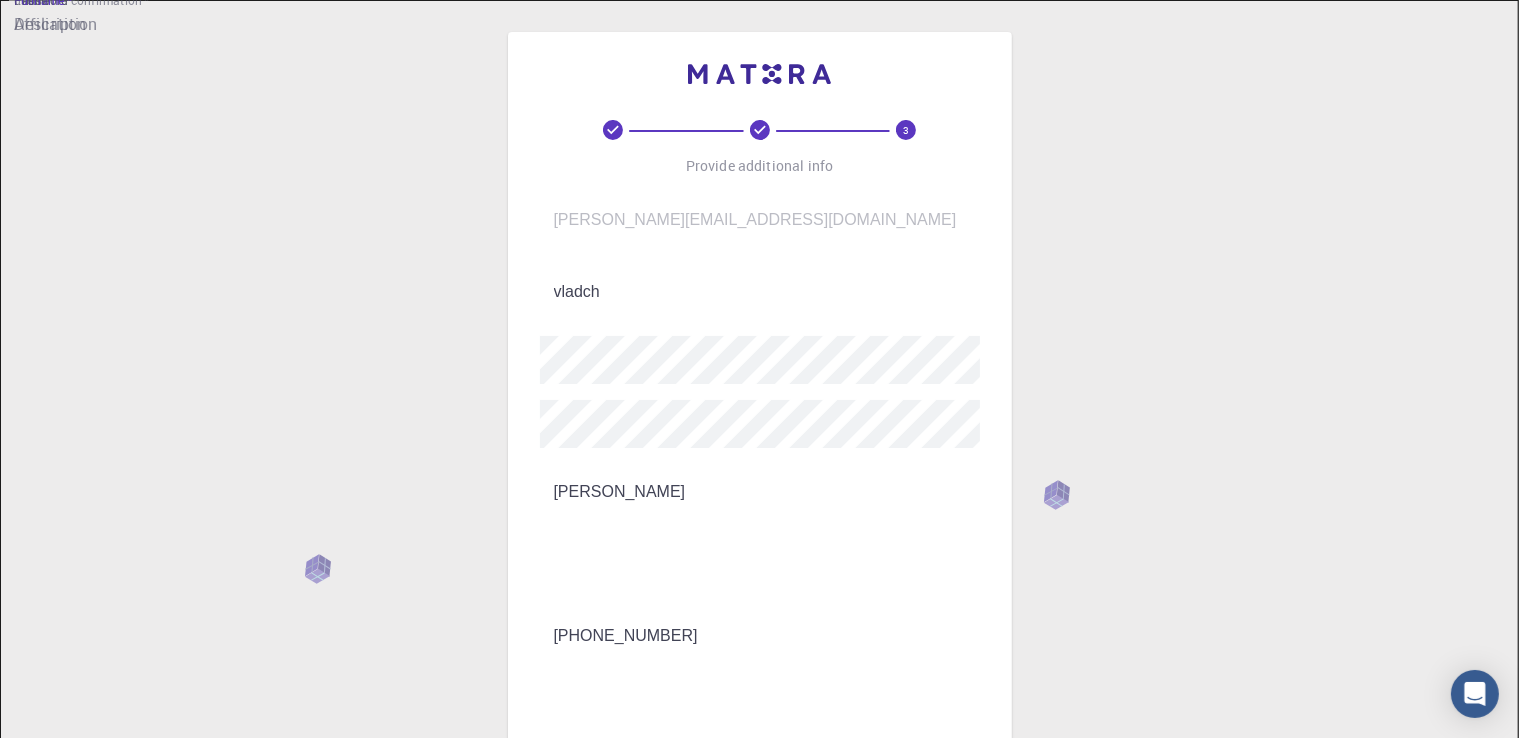 click on "[PERSON_NAME]" at bounding box center [774, 492] 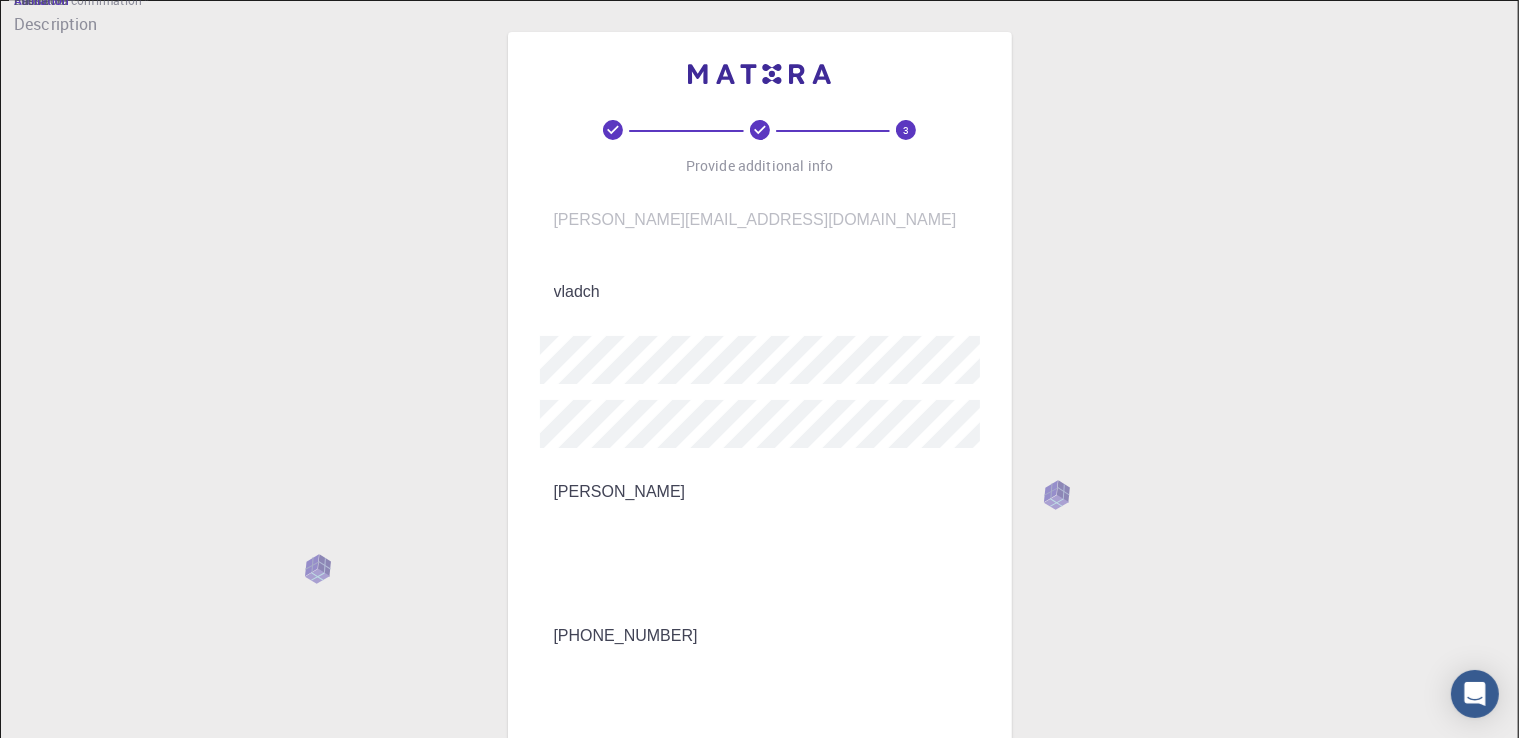 click on "Affiliation" at bounding box center (774, 564) 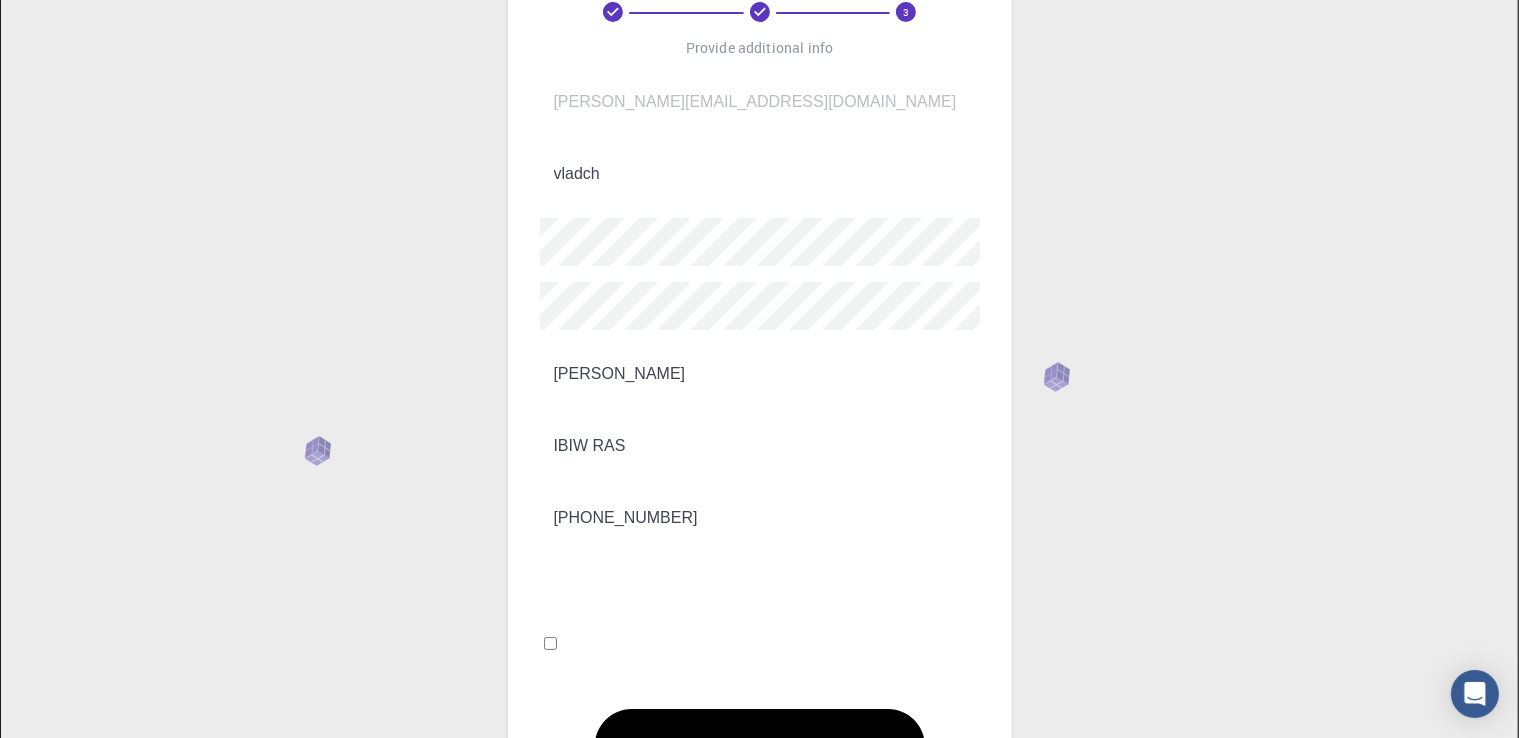scroll, scrollTop: 280, scrollLeft: 0, axis: vertical 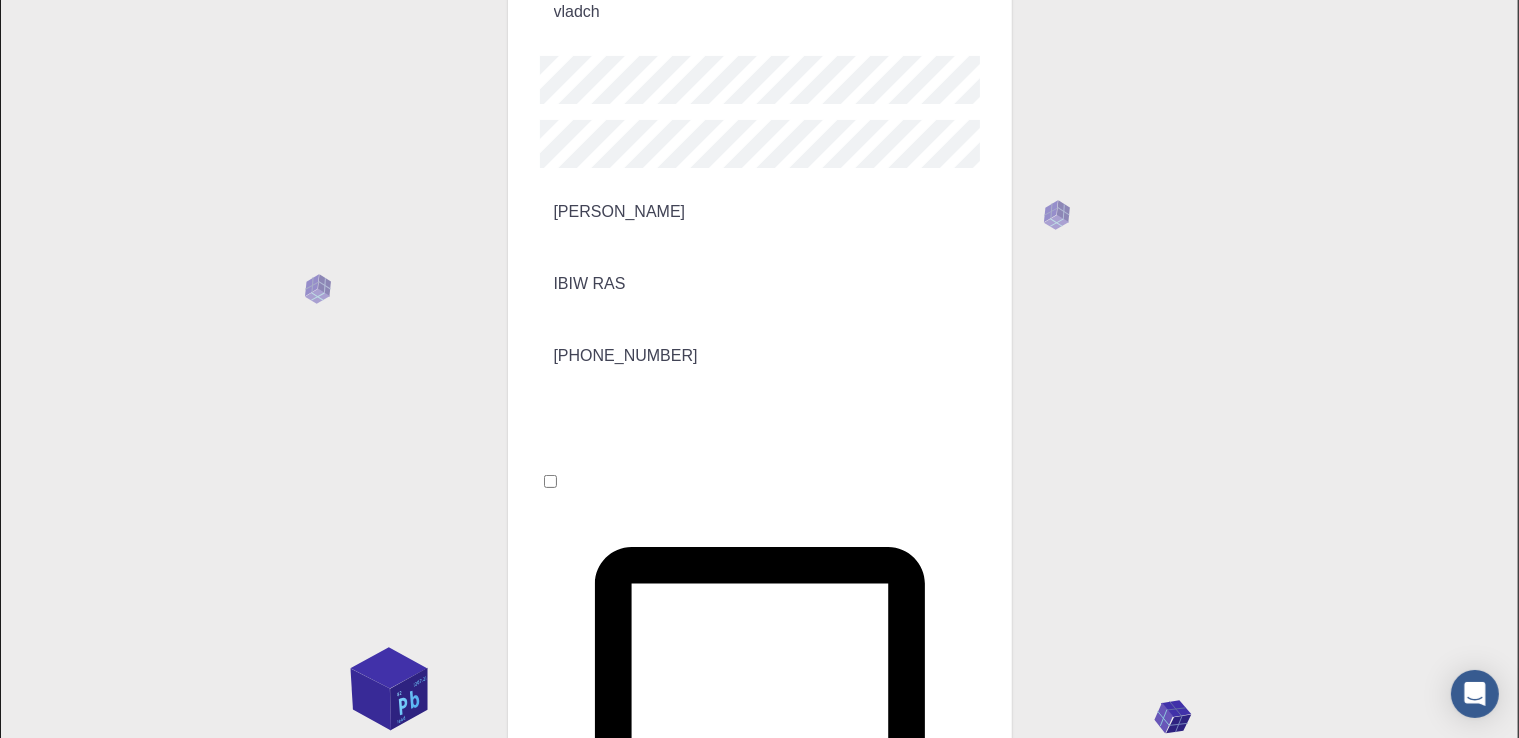 type on "IBIW RAS" 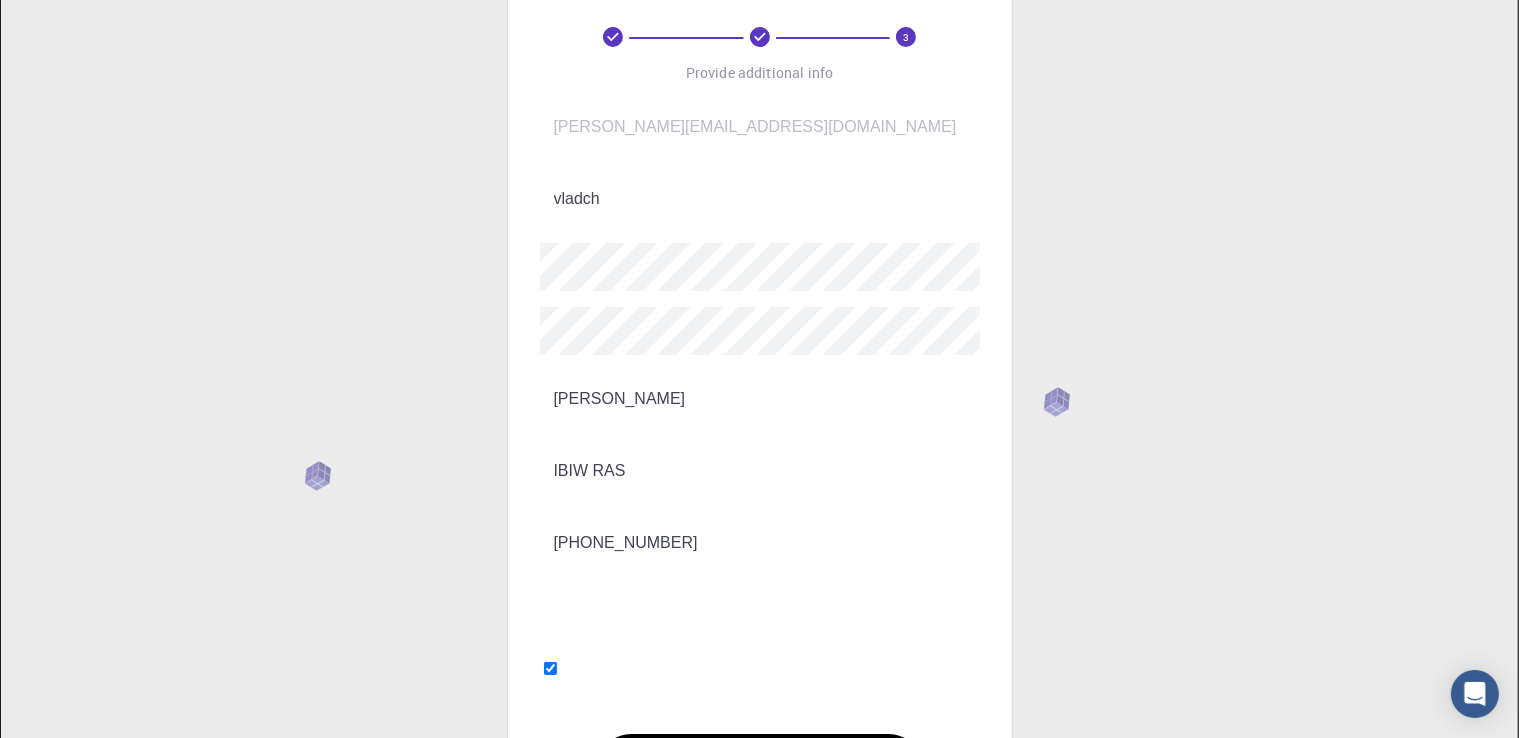 scroll, scrollTop: 280, scrollLeft: 0, axis: vertical 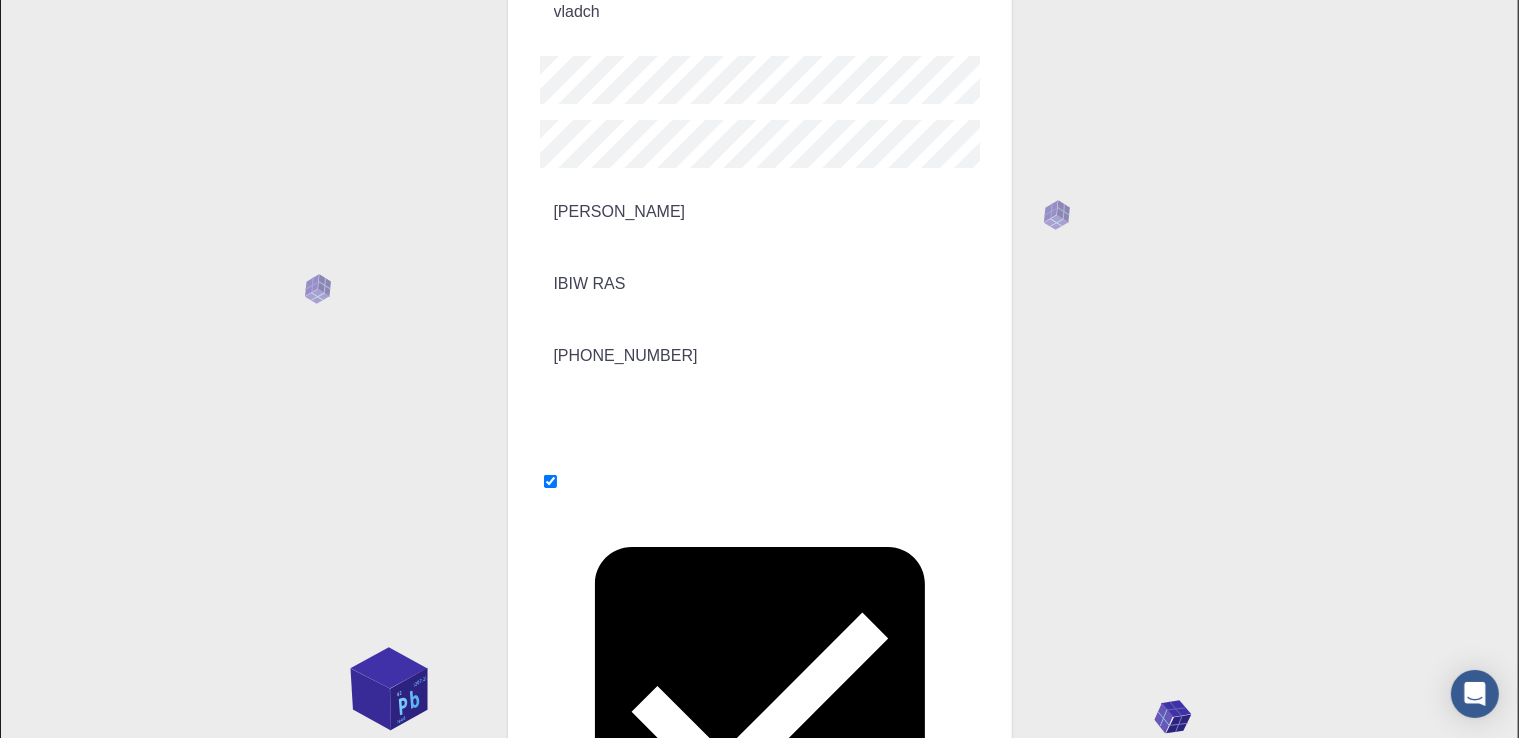 click on "REGISTER" at bounding box center (582, 986) 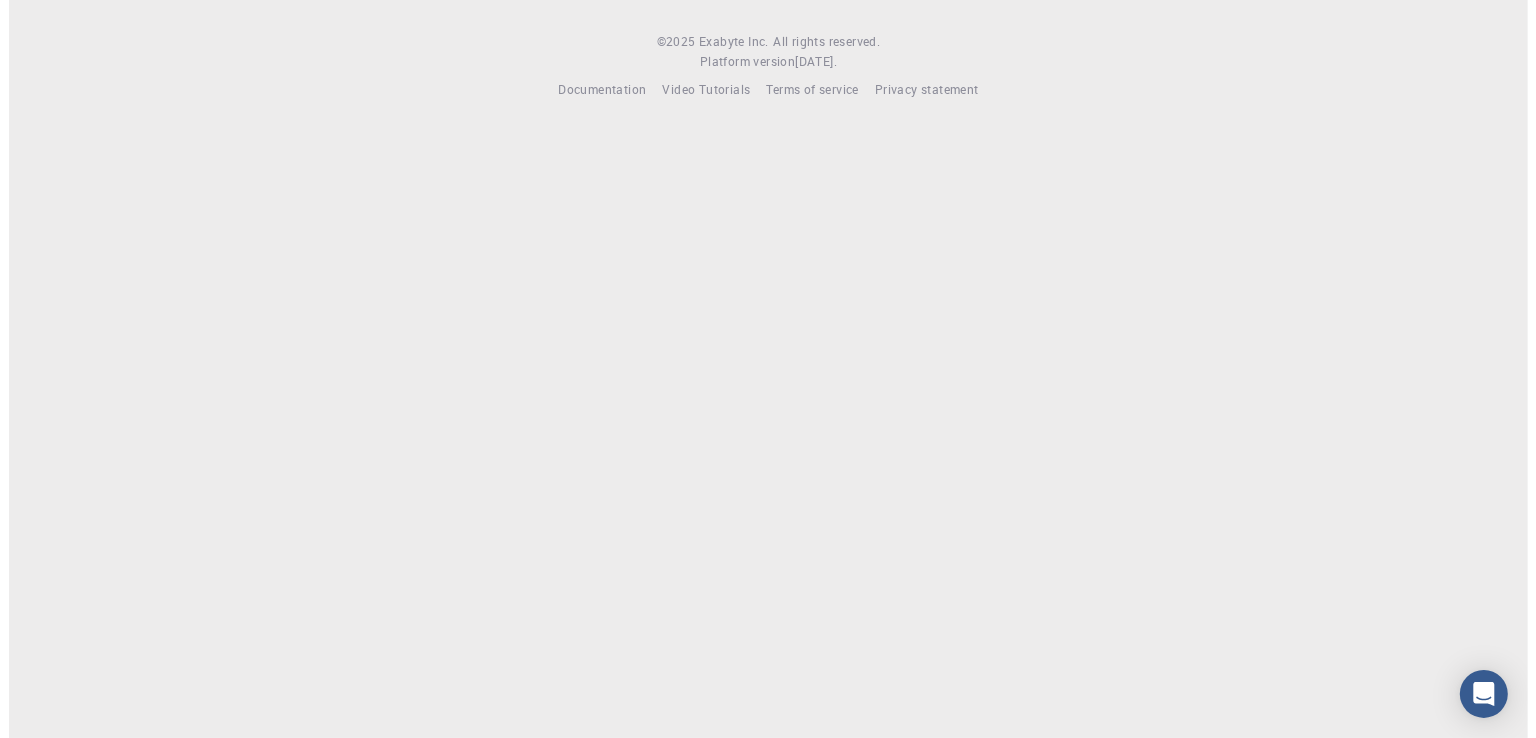 scroll, scrollTop: 0, scrollLeft: 0, axis: both 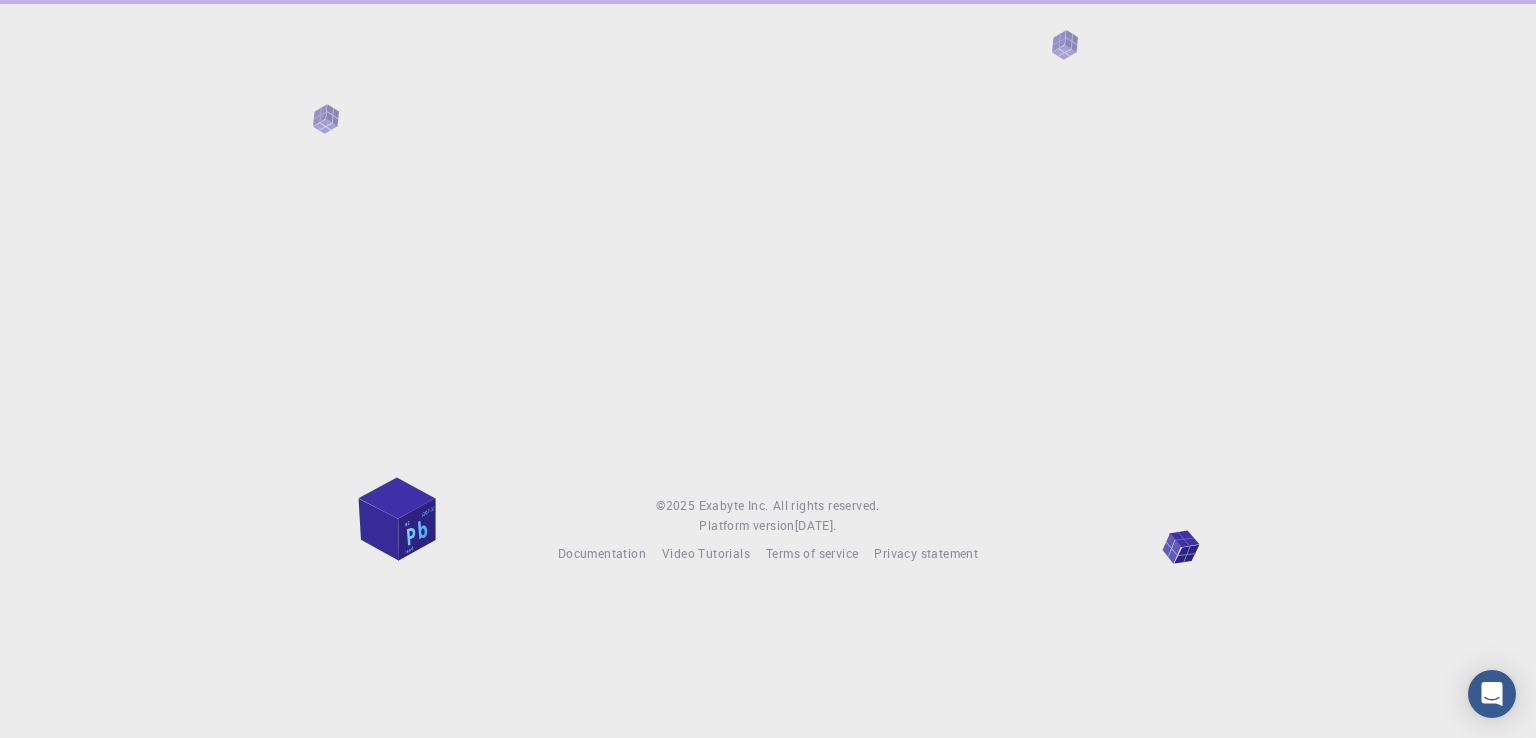 click at bounding box center [768, 232] 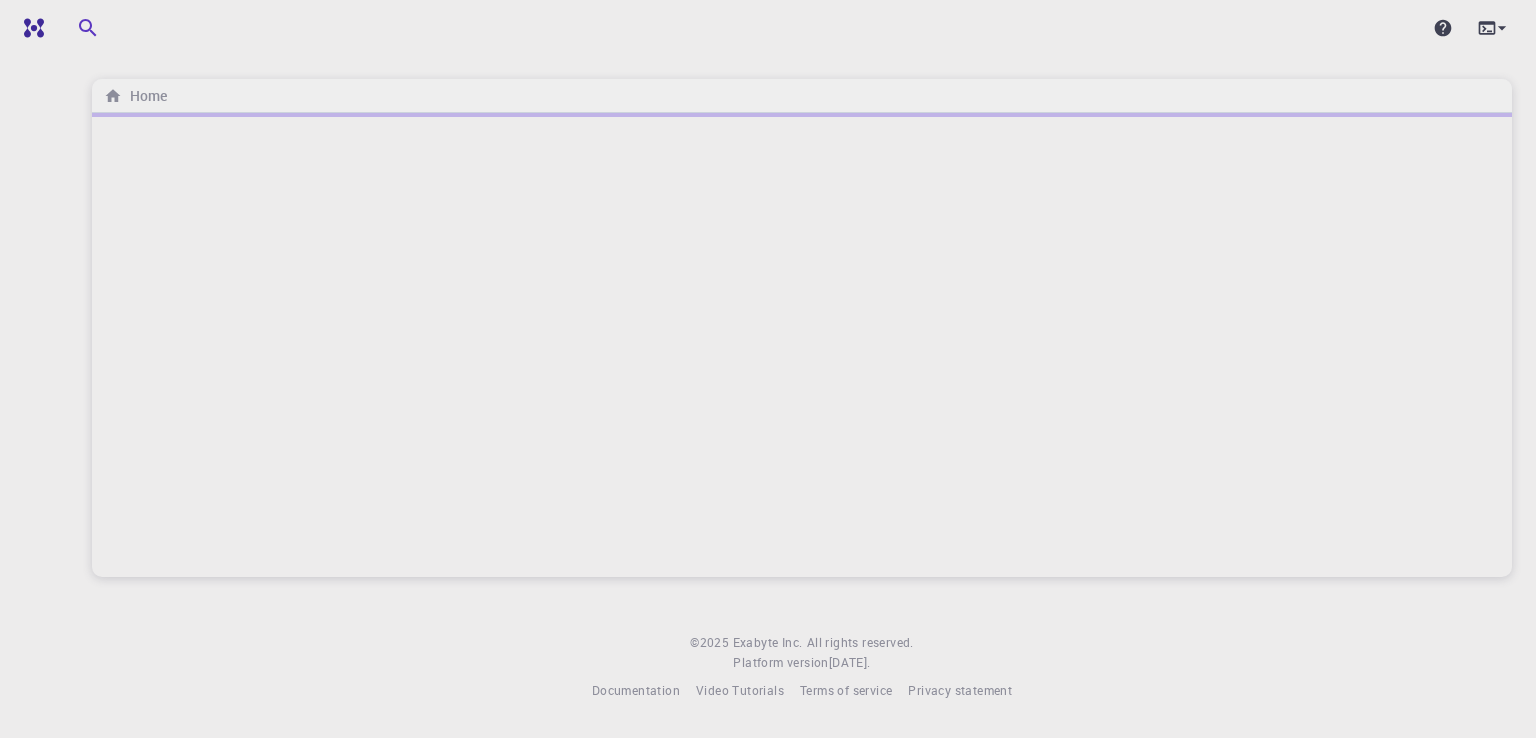 scroll, scrollTop: 0, scrollLeft: 0, axis: both 